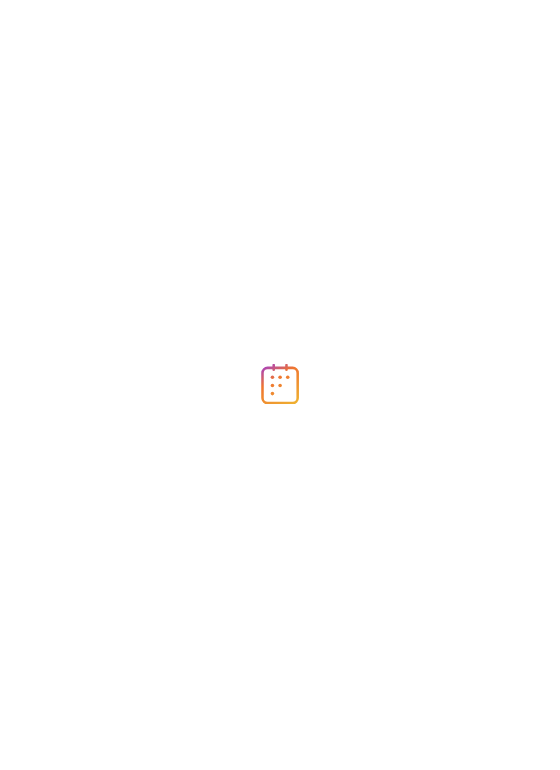 scroll, scrollTop: 0, scrollLeft: 0, axis: both 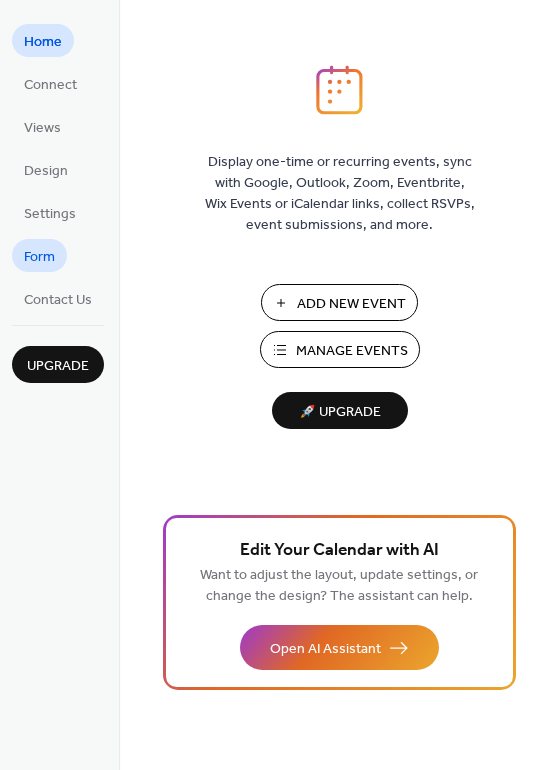 click on "Form" at bounding box center (39, 257) 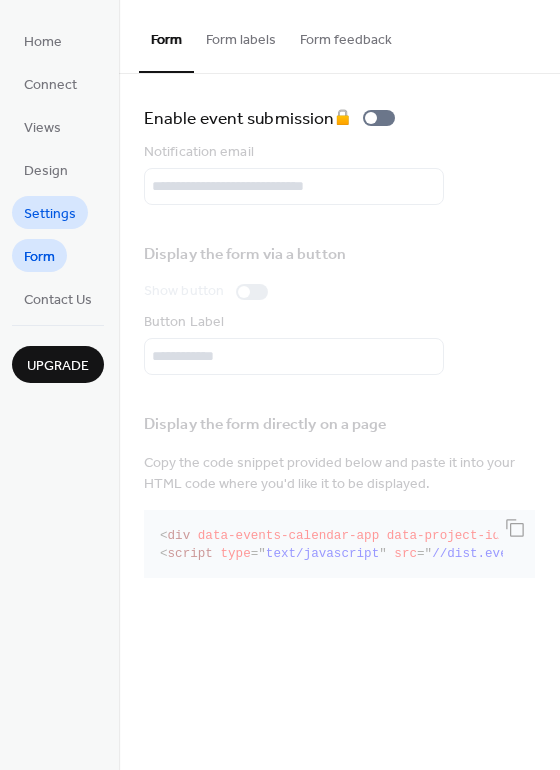 click on "Settings" at bounding box center [50, 214] 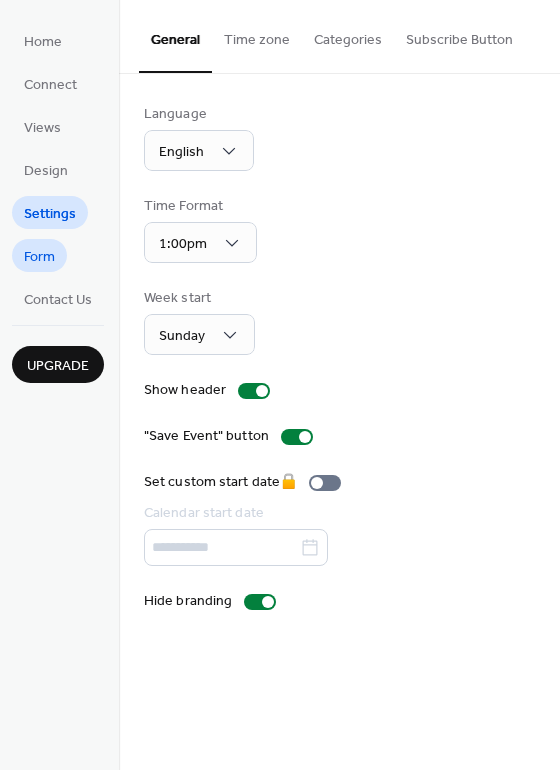 click on "Form" at bounding box center (39, 257) 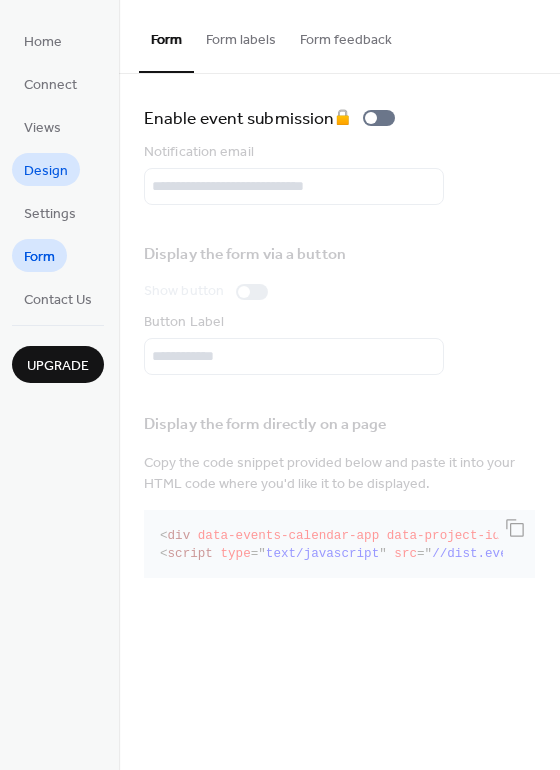 click on "Design" at bounding box center [46, 171] 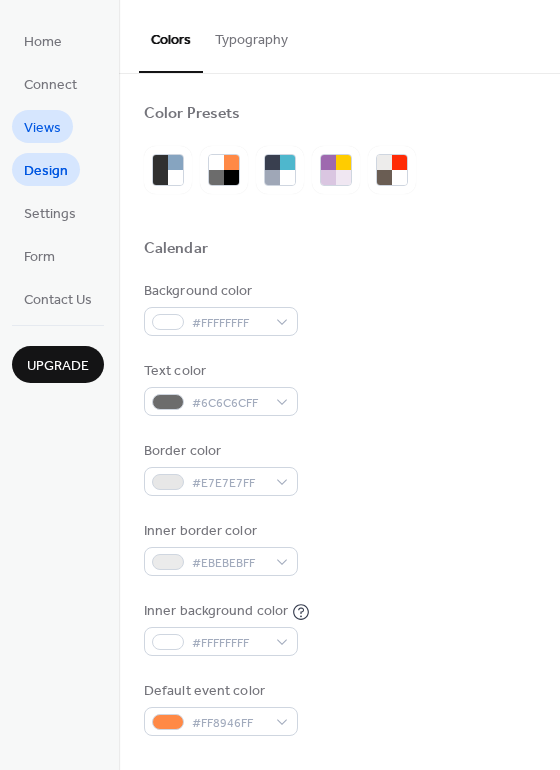 click on "Views" at bounding box center [42, 128] 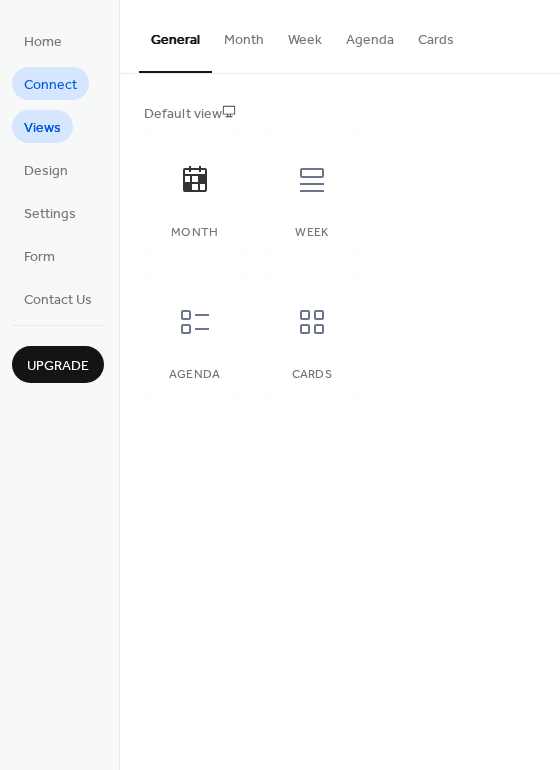 click on "Connect" at bounding box center [50, 85] 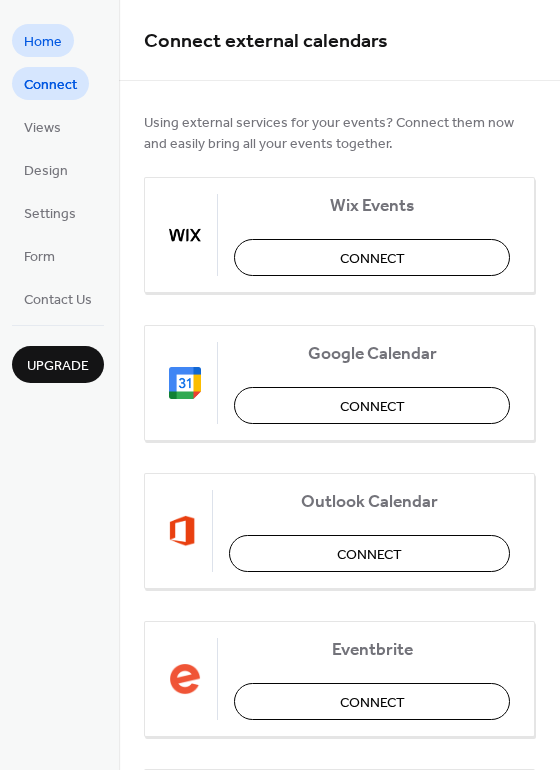 click on "Home" at bounding box center [43, 42] 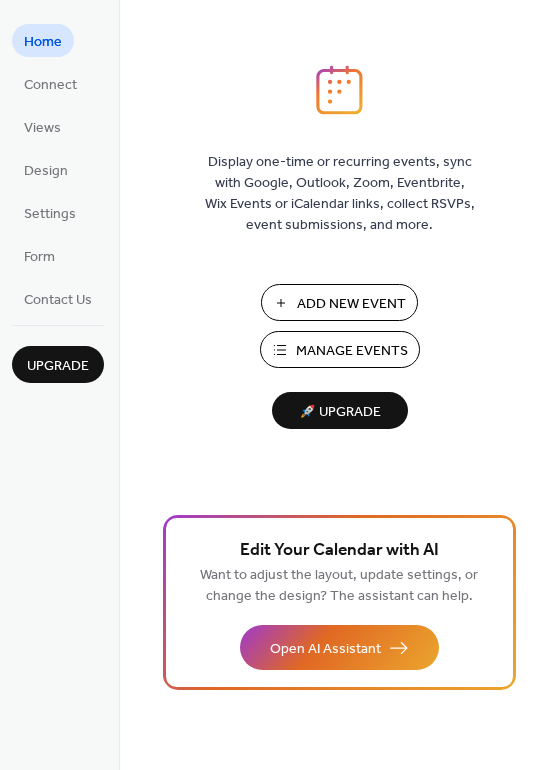 click on "Manage Events" at bounding box center [352, 351] 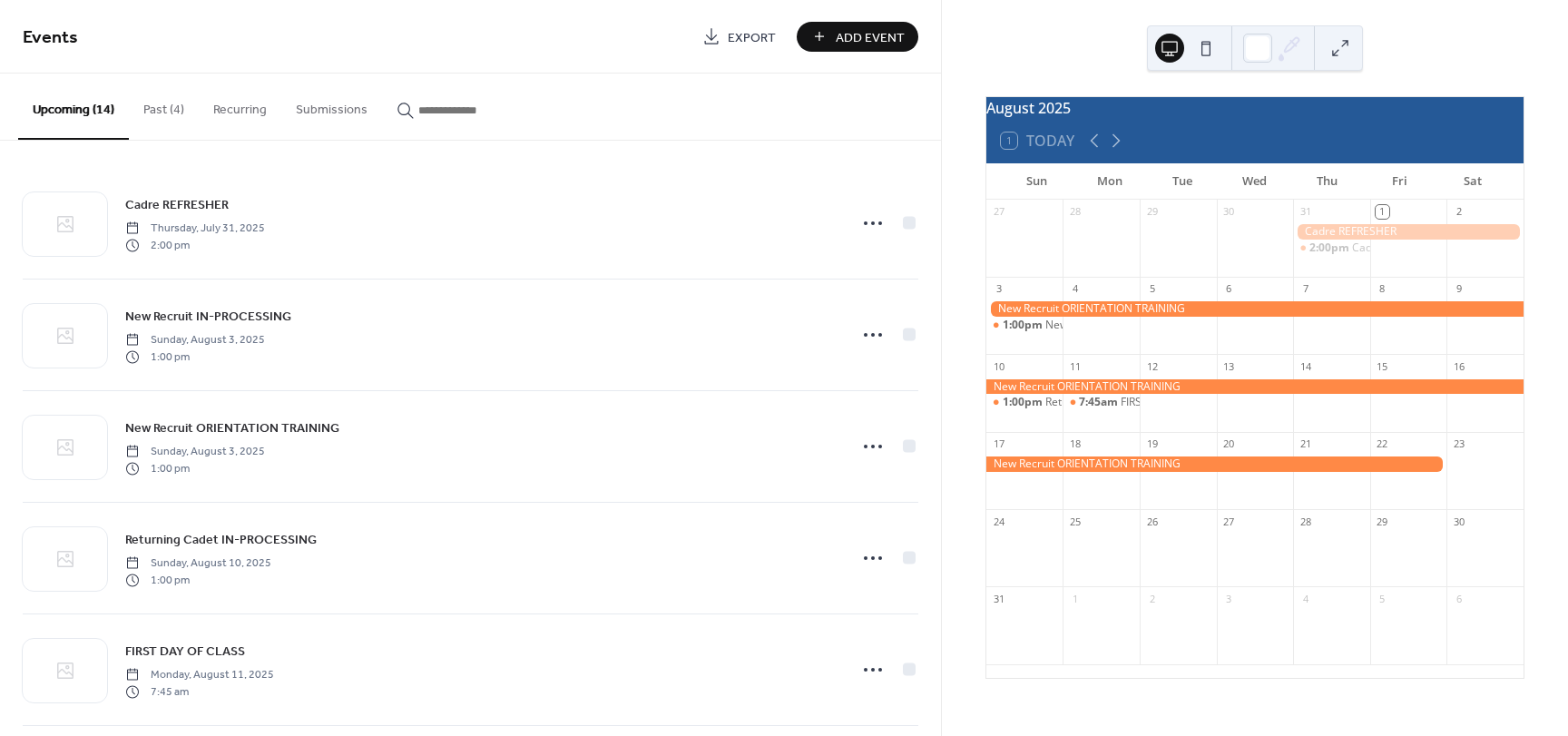 scroll, scrollTop: 0, scrollLeft: 0, axis: both 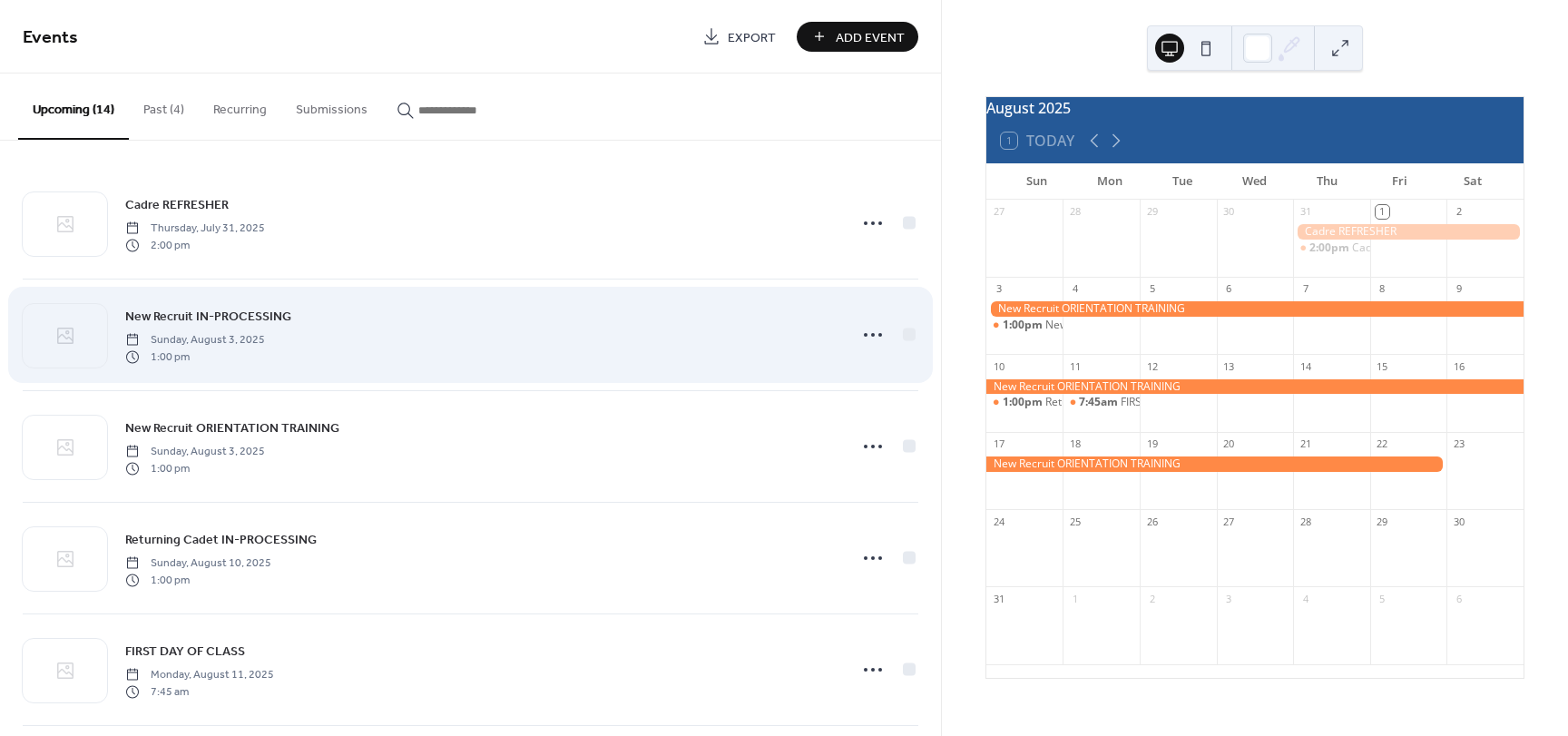 click on "New Recruit IN-PROCESSING Sunday, August 3, 2025 1:00 pm" at bounding box center [480, 335] 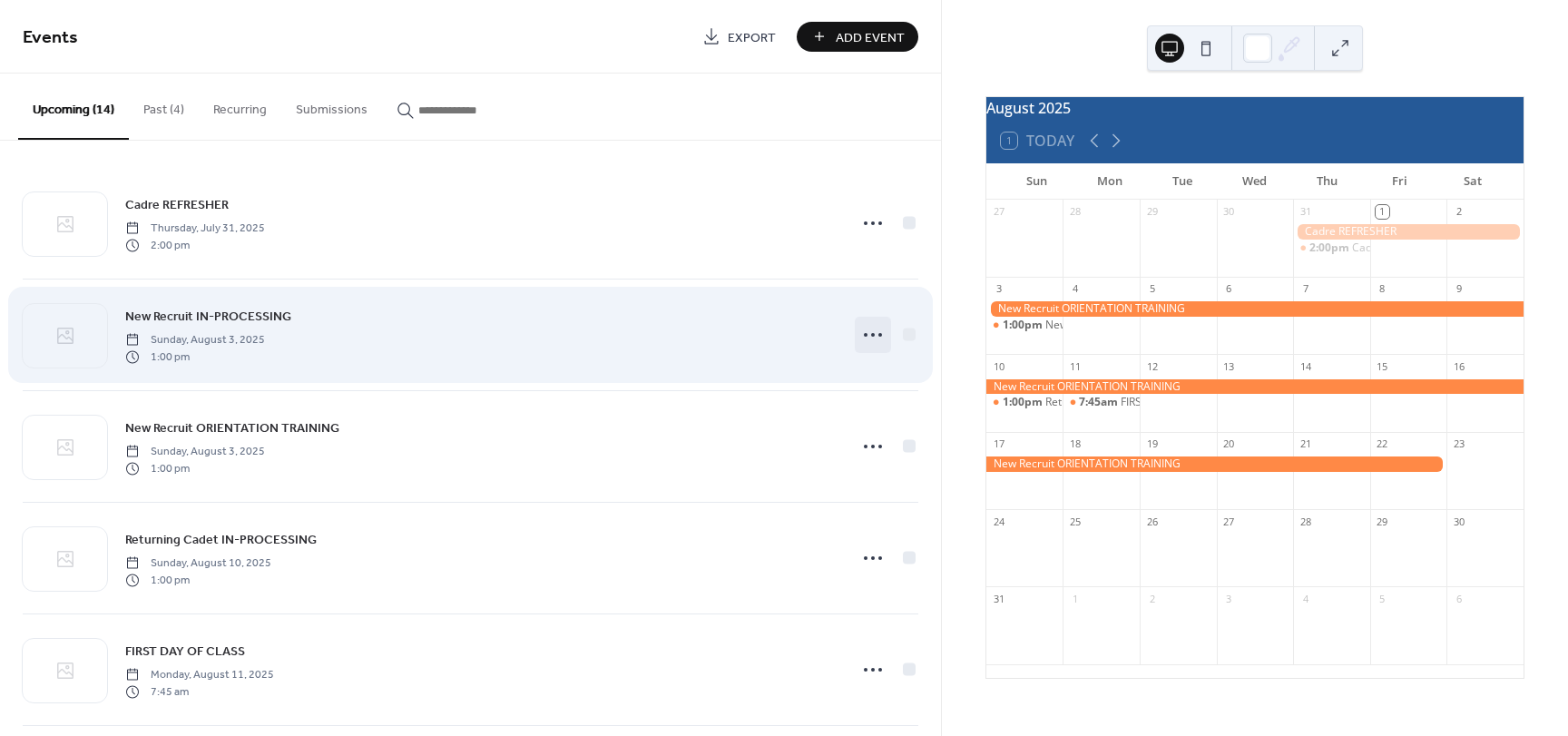 click 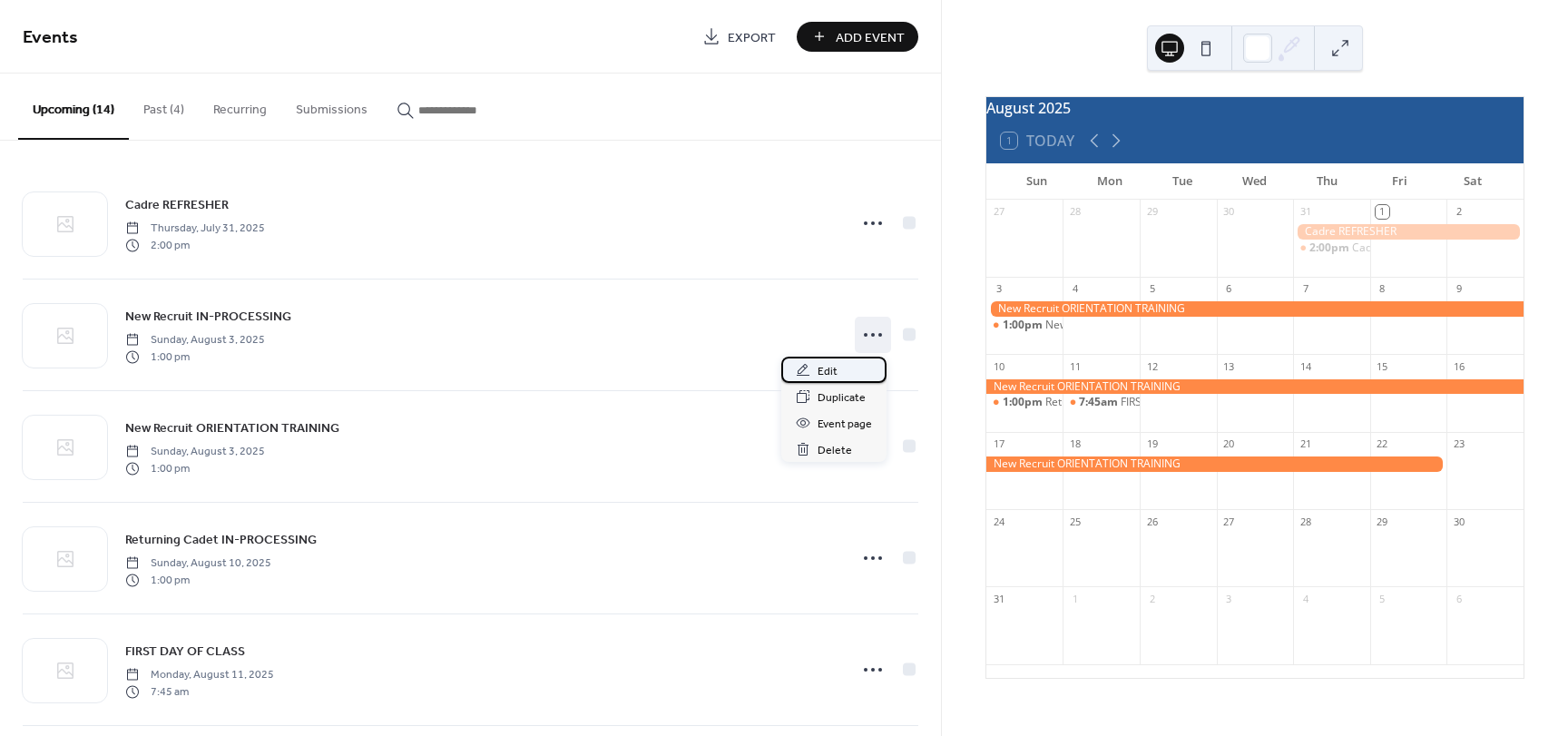 click on "Edit" at bounding box center [834, 369] 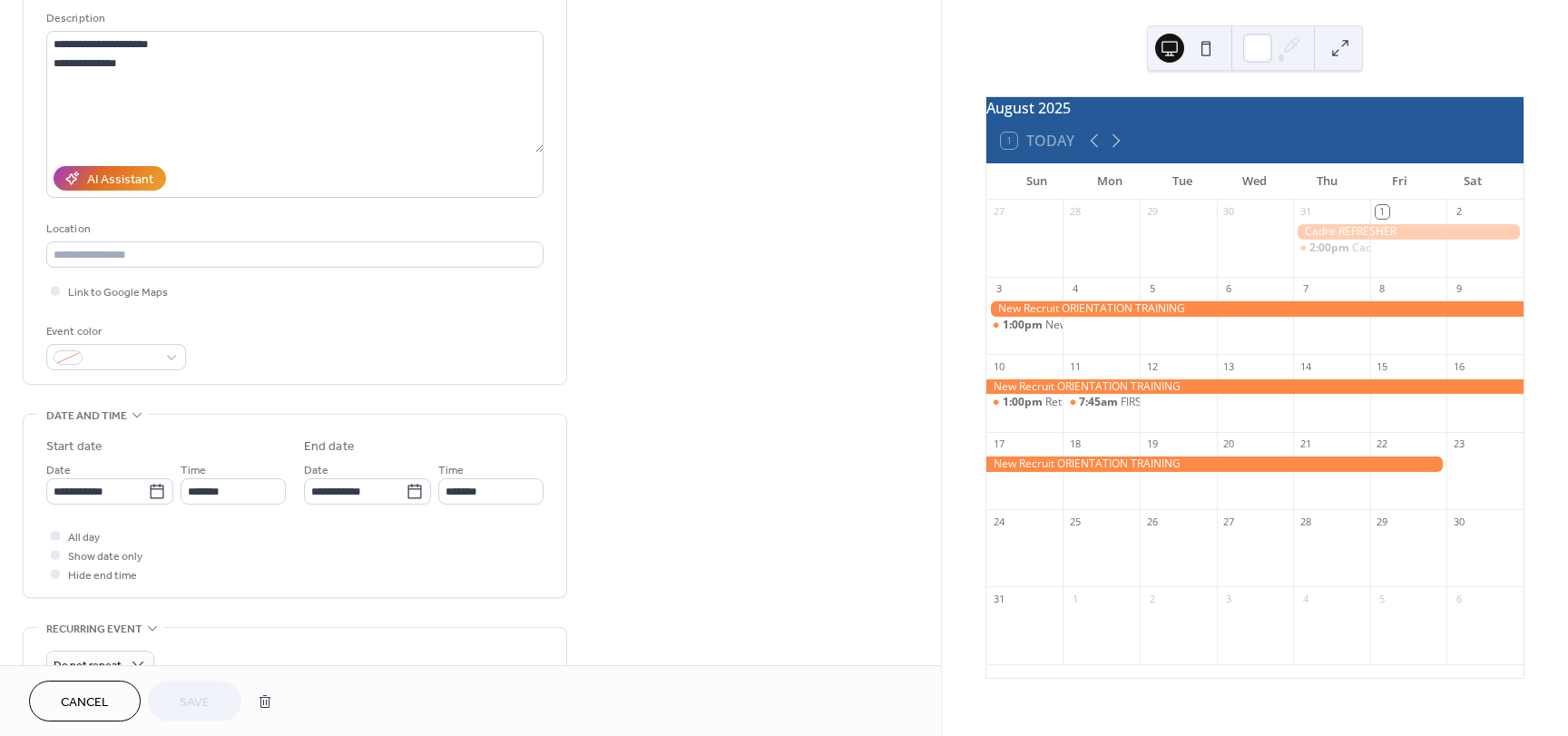 scroll, scrollTop: 182, scrollLeft: 0, axis: vertical 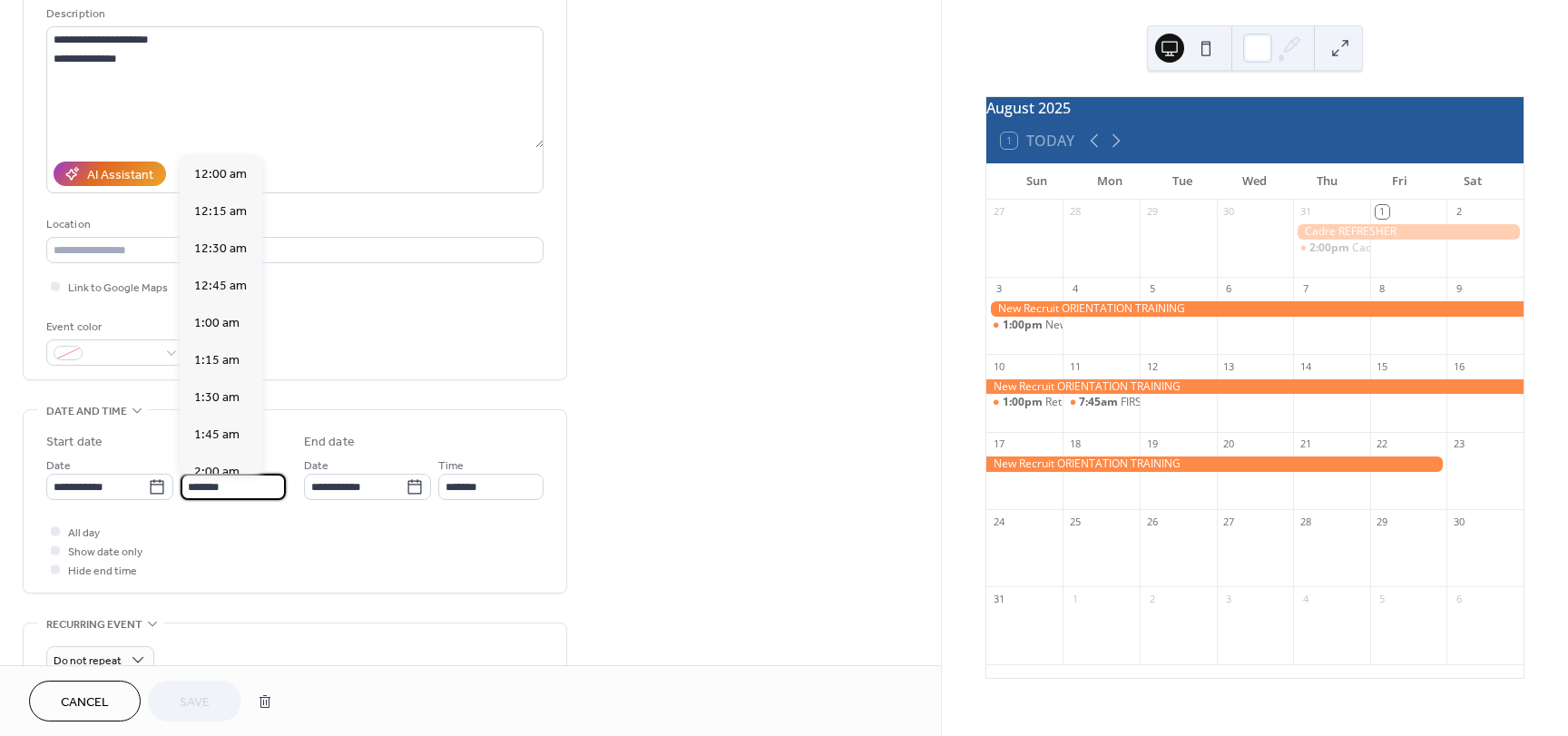 click on "*******" at bounding box center (233, 486) 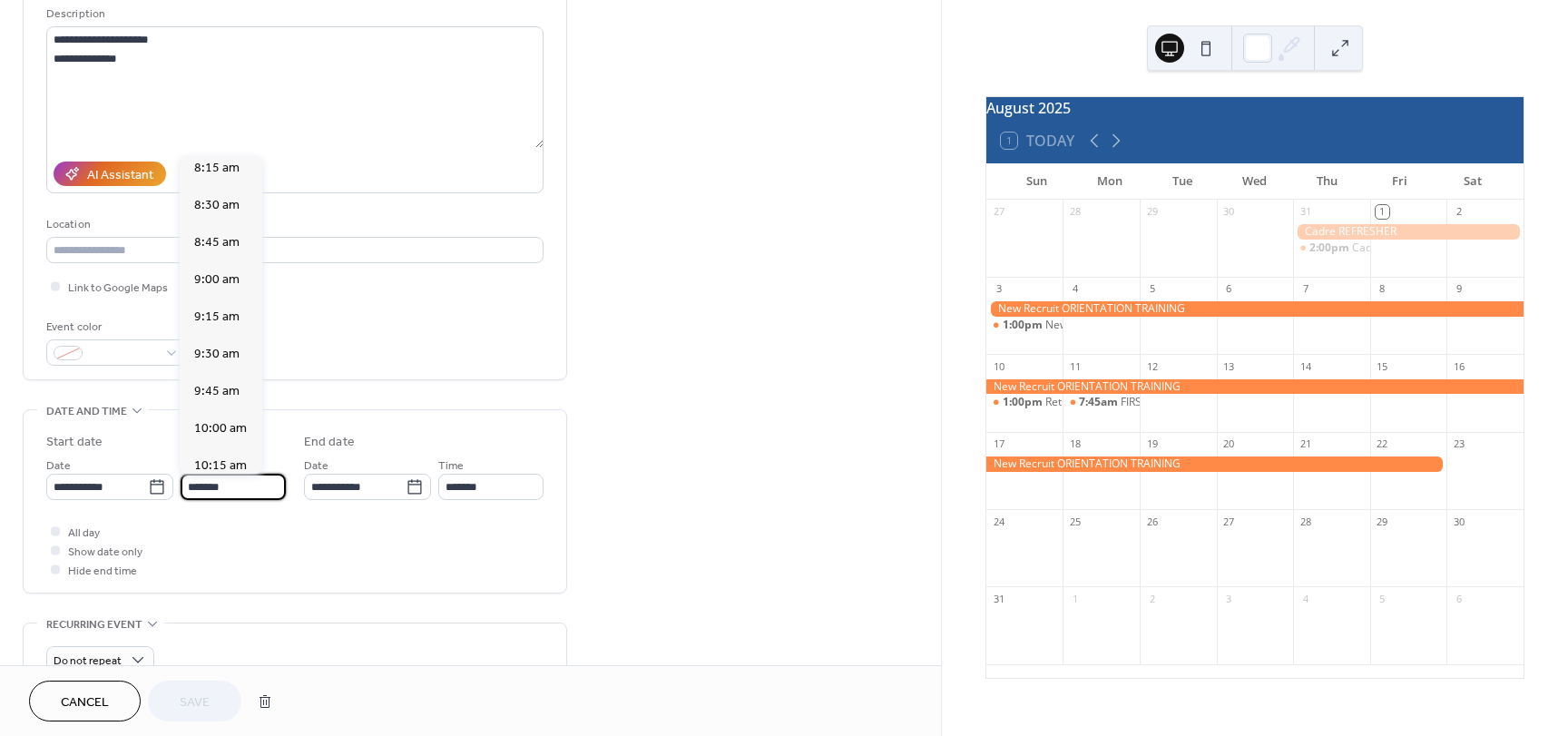 scroll, scrollTop: 1209, scrollLeft: 0, axis: vertical 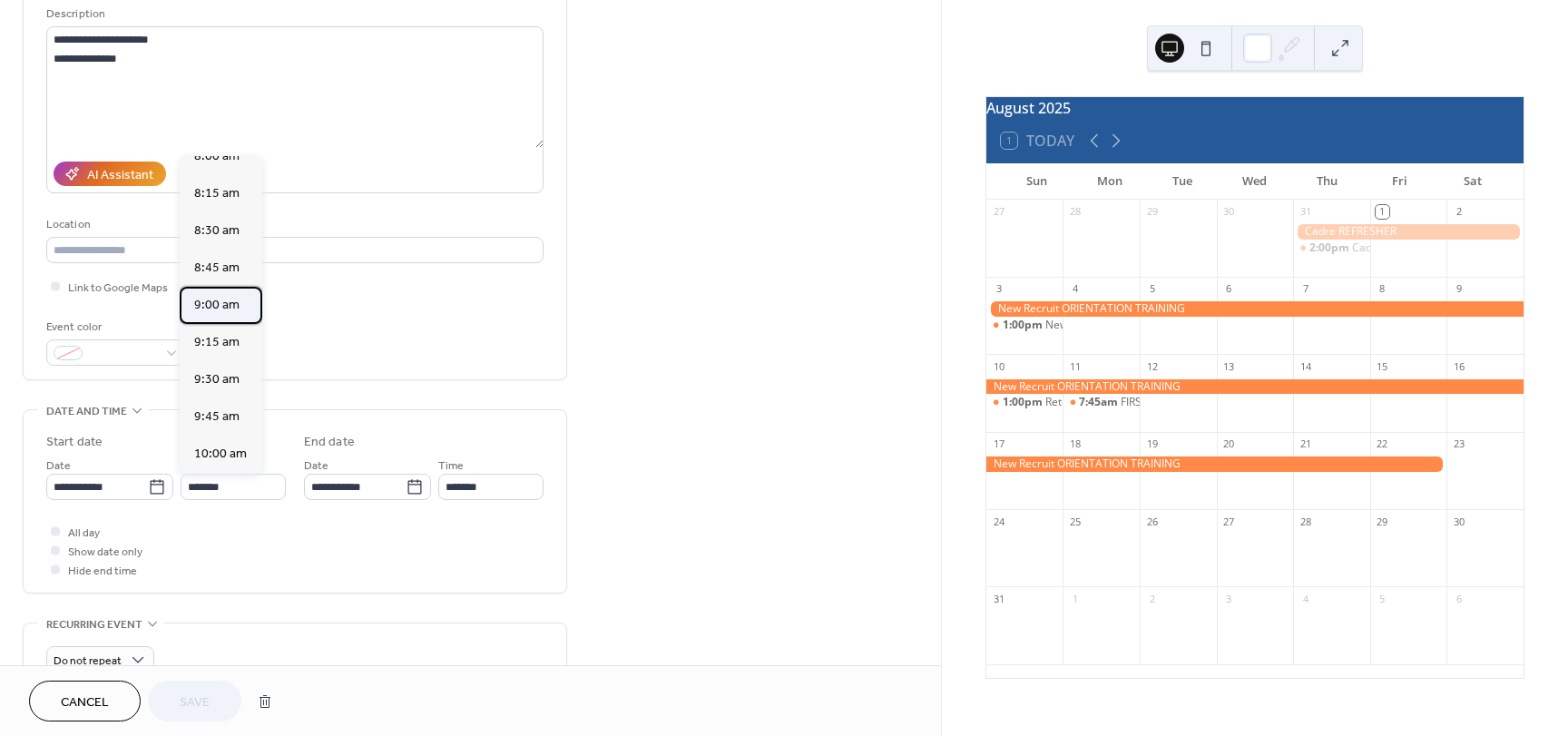 click on "9:00 am" at bounding box center [217, 305] 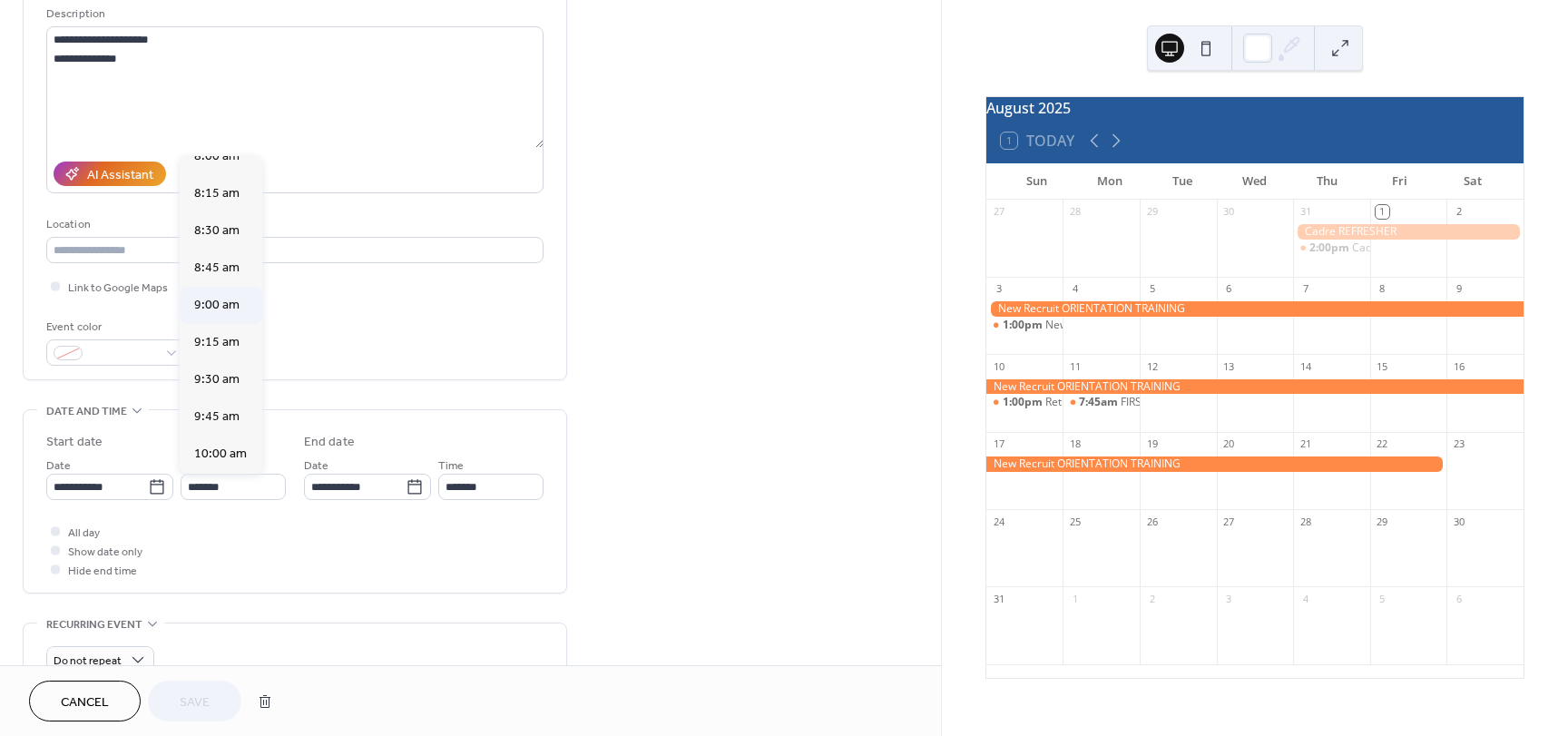type on "*******" 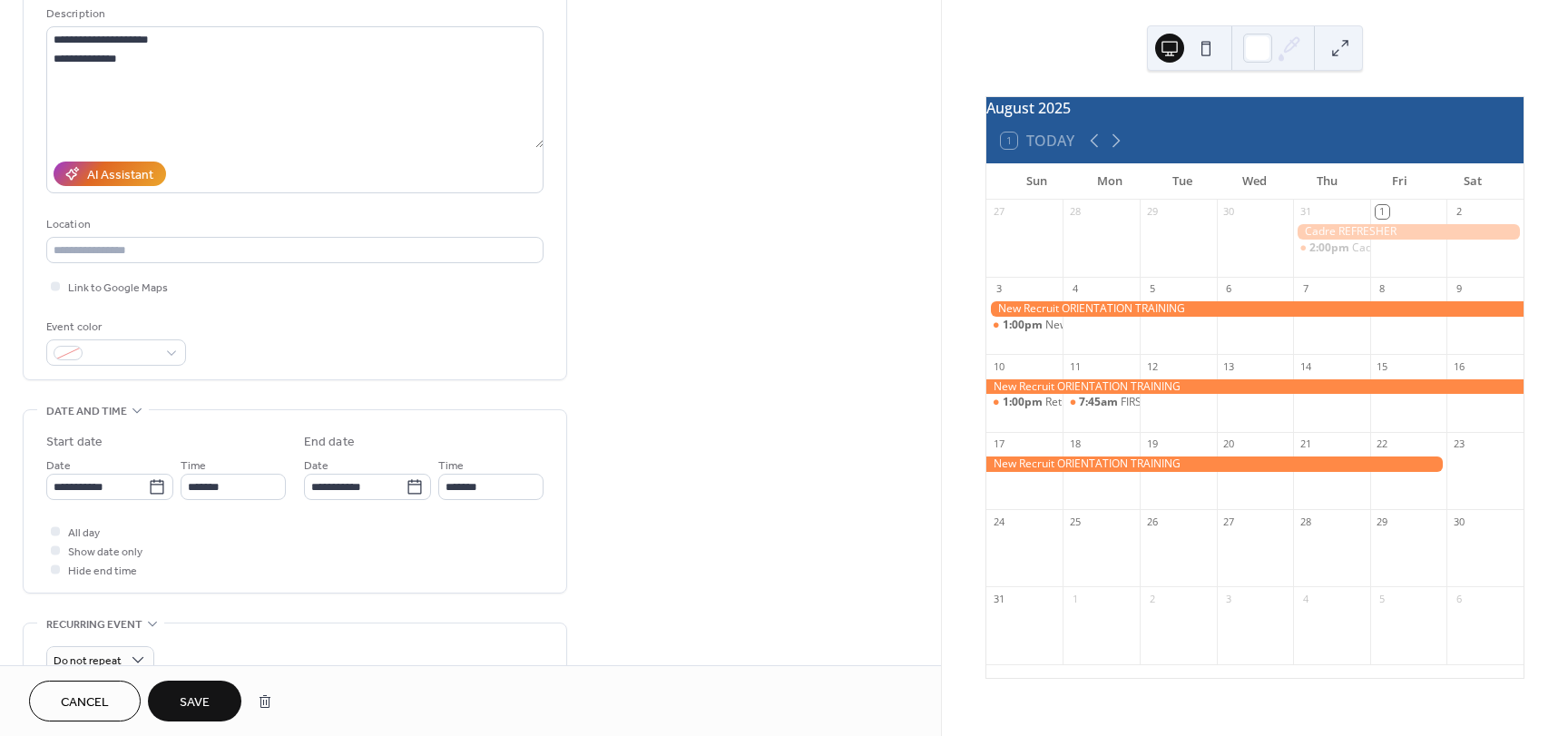 click on "Save" at bounding box center (194, 702) 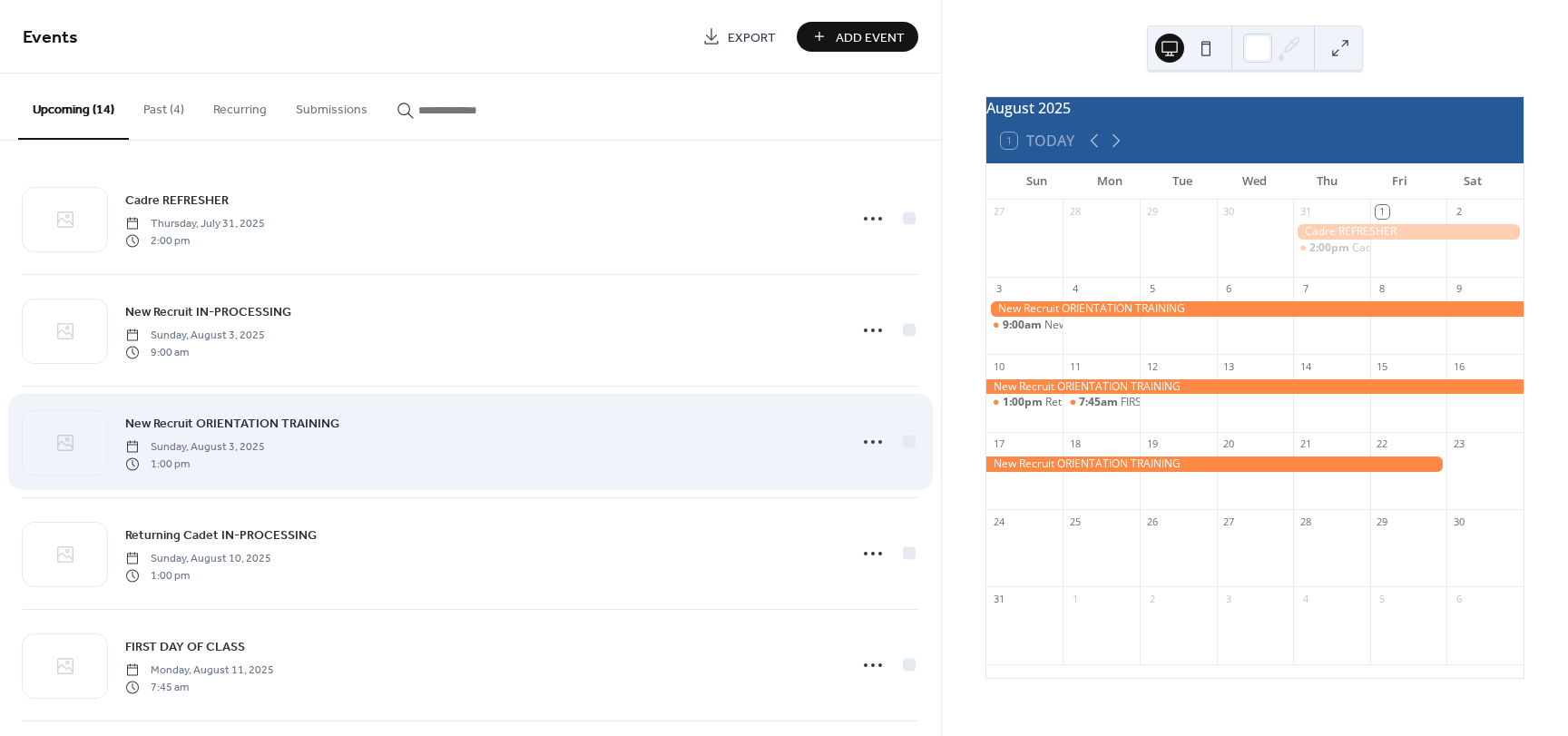 scroll, scrollTop: 0, scrollLeft: 0, axis: both 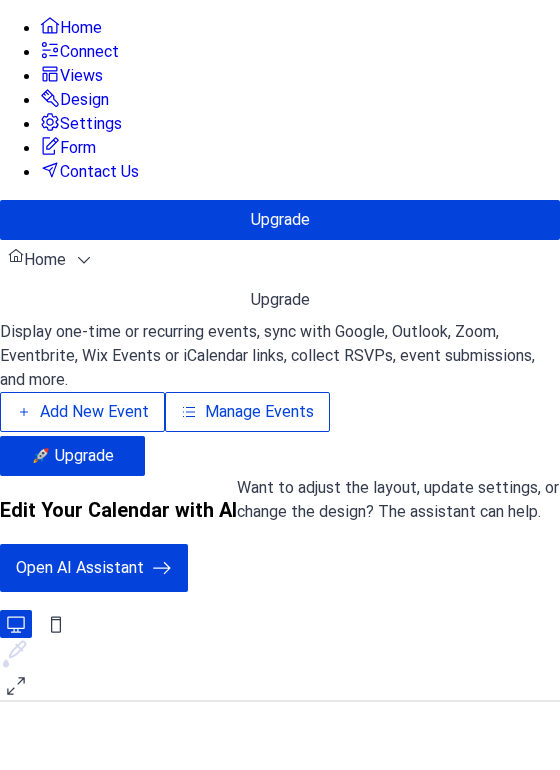 click on "Manage Events" at bounding box center (259, 412) 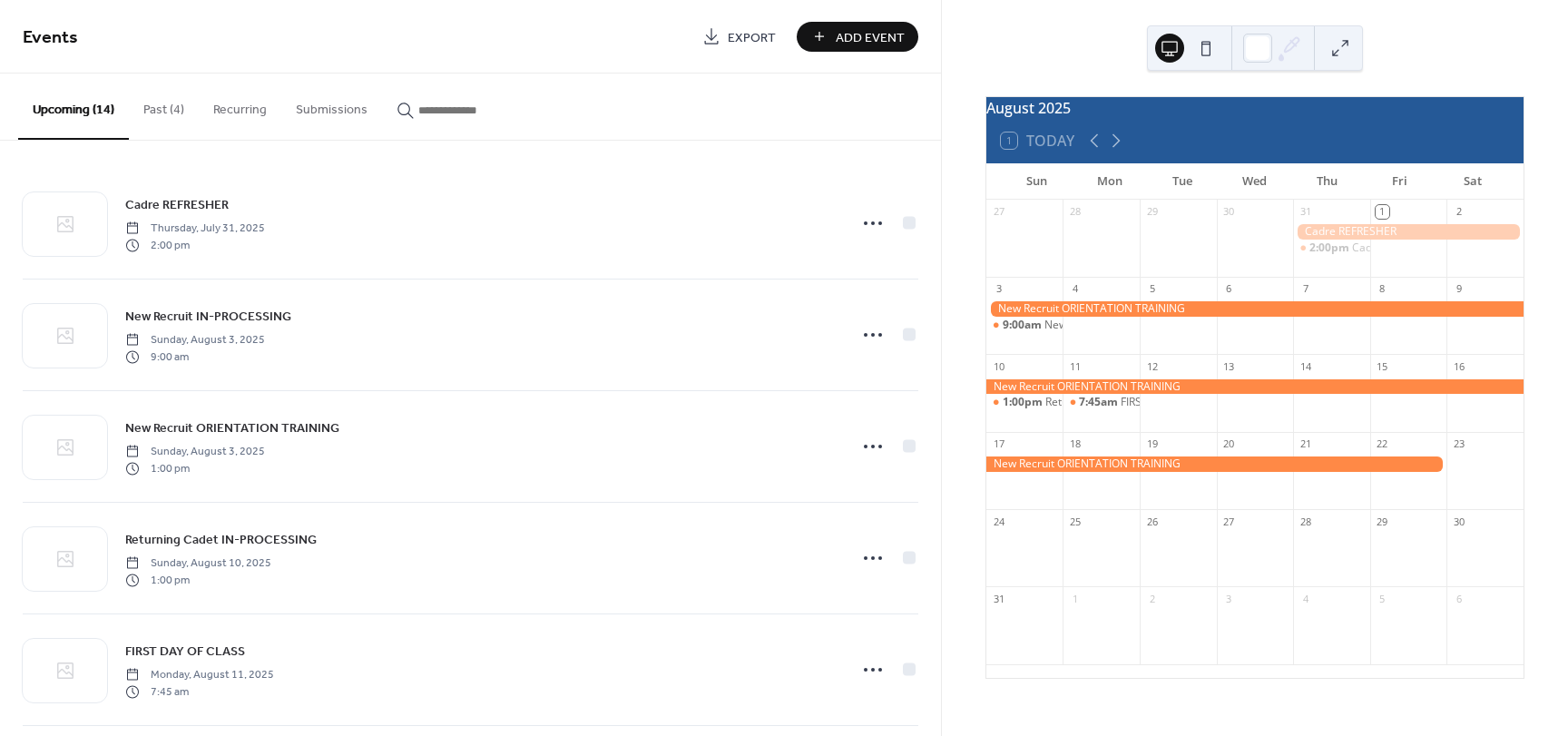 scroll, scrollTop: 0, scrollLeft: 0, axis: both 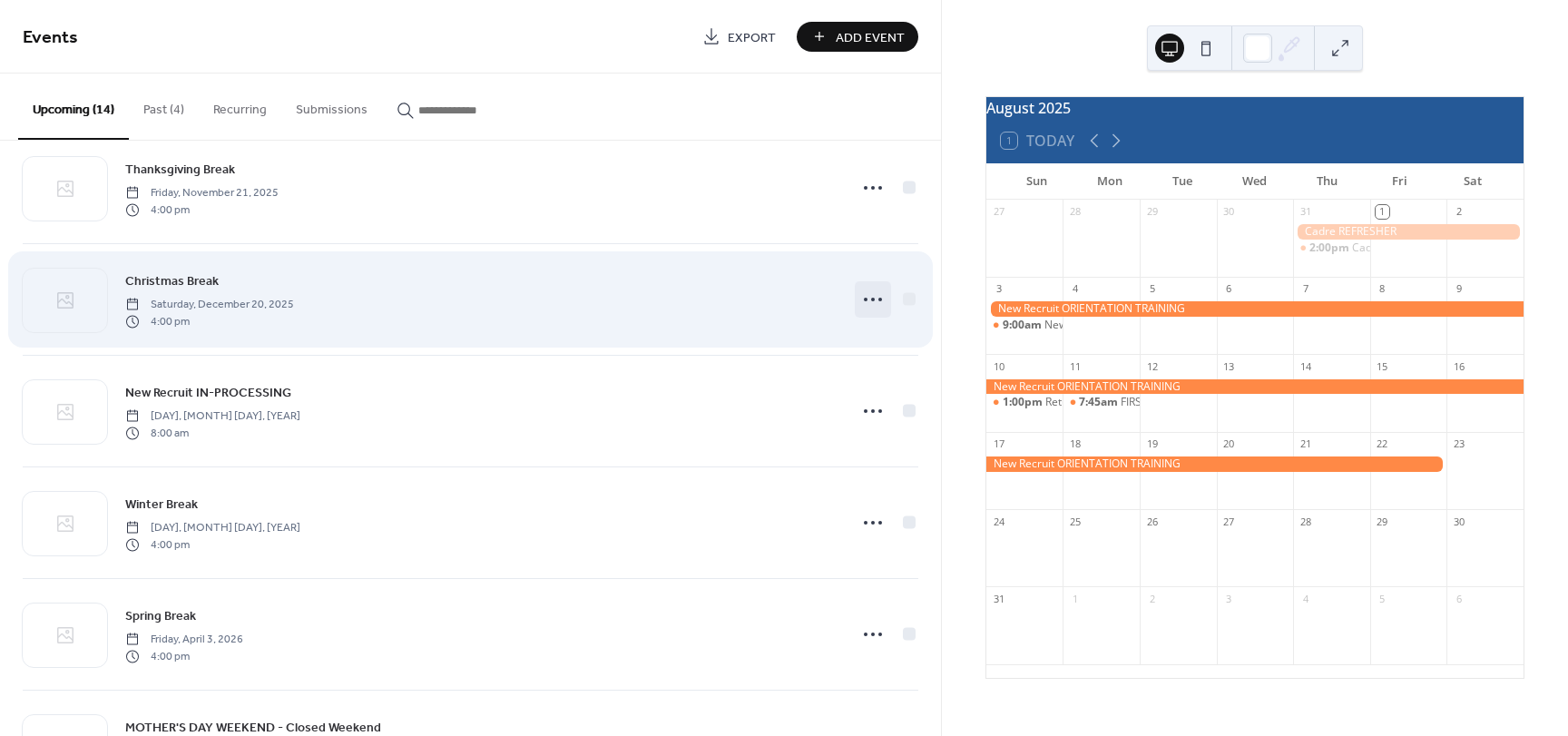 click 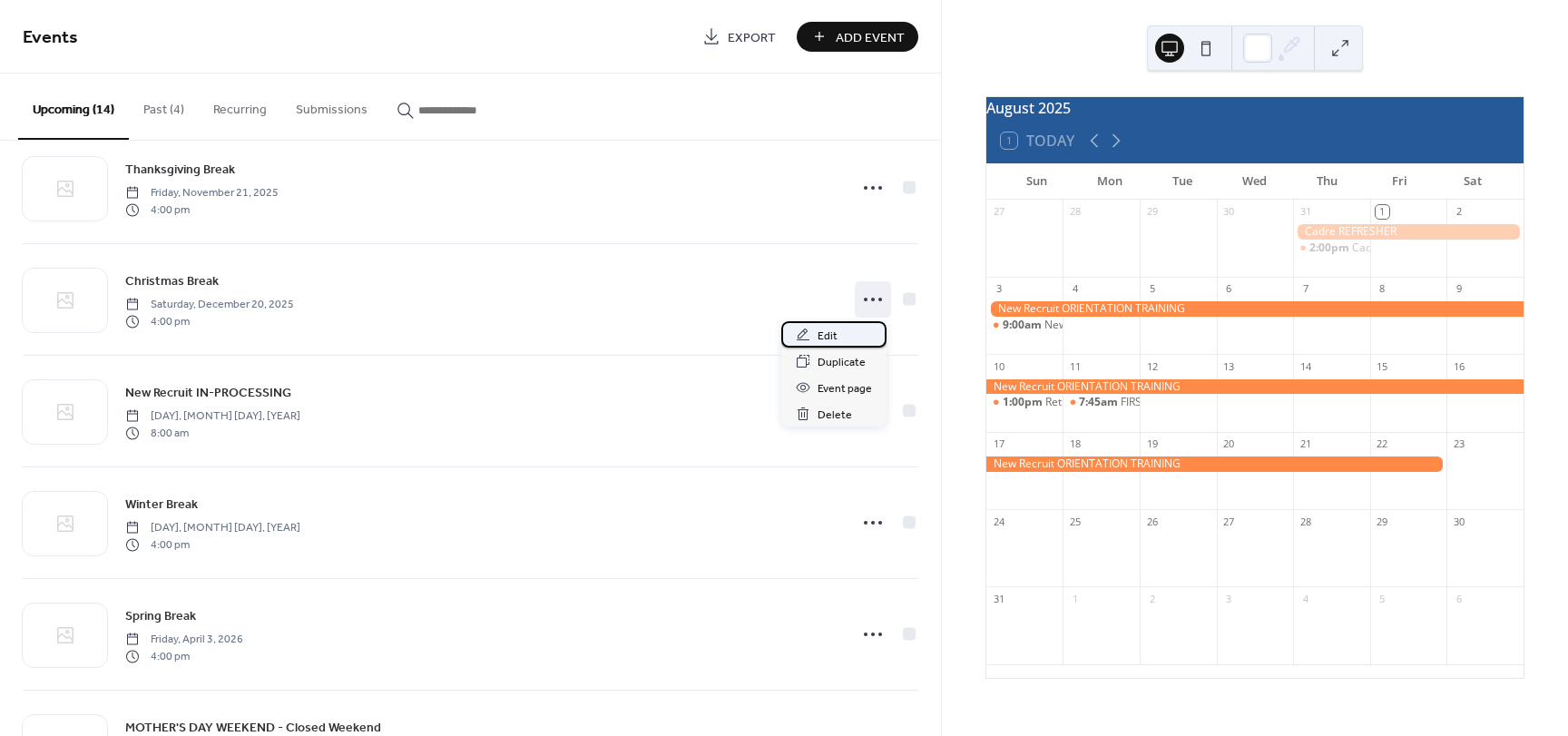 click on "Edit" at bounding box center (828, 336) 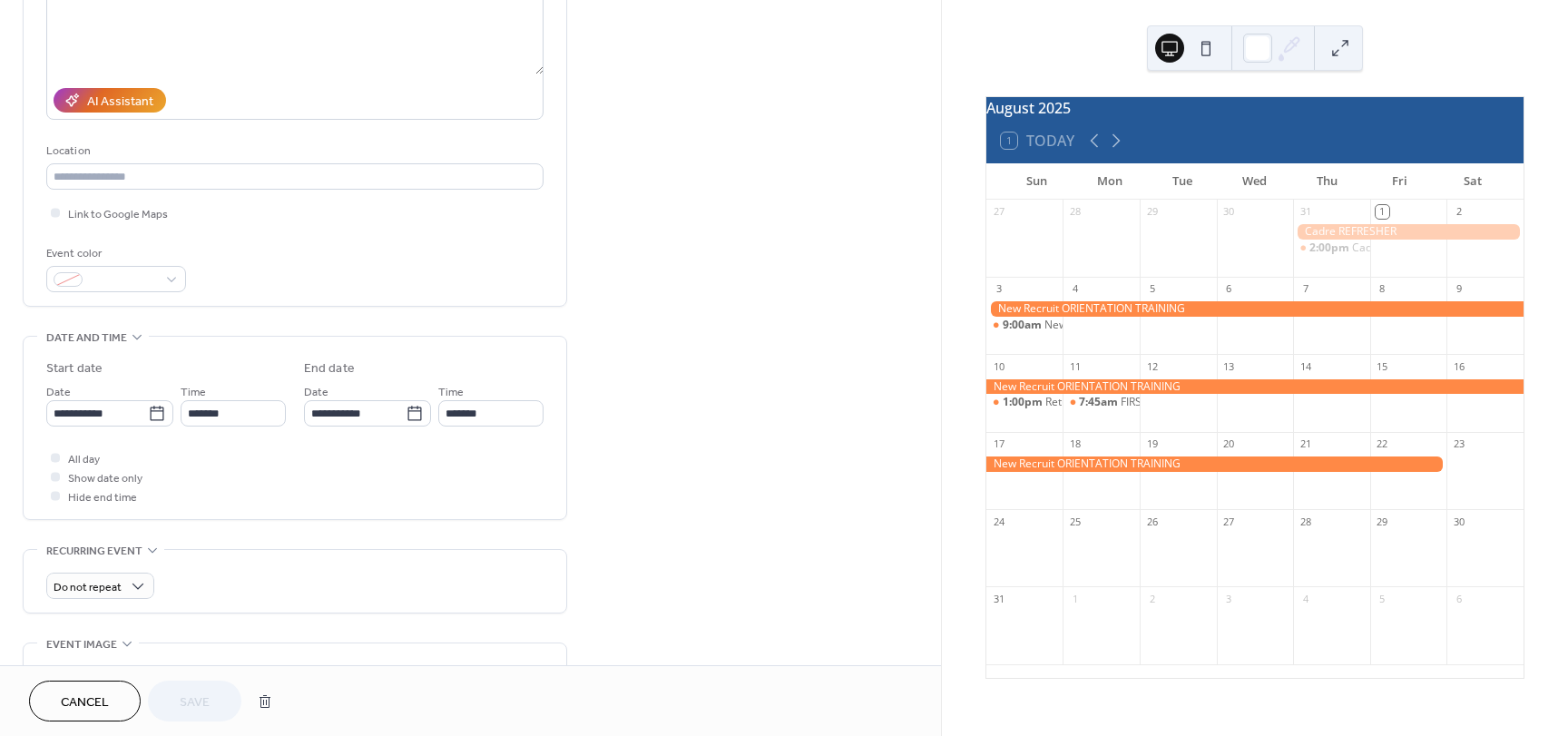 scroll, scrollTop: 272, scrollLeft: 0, axis: vertical 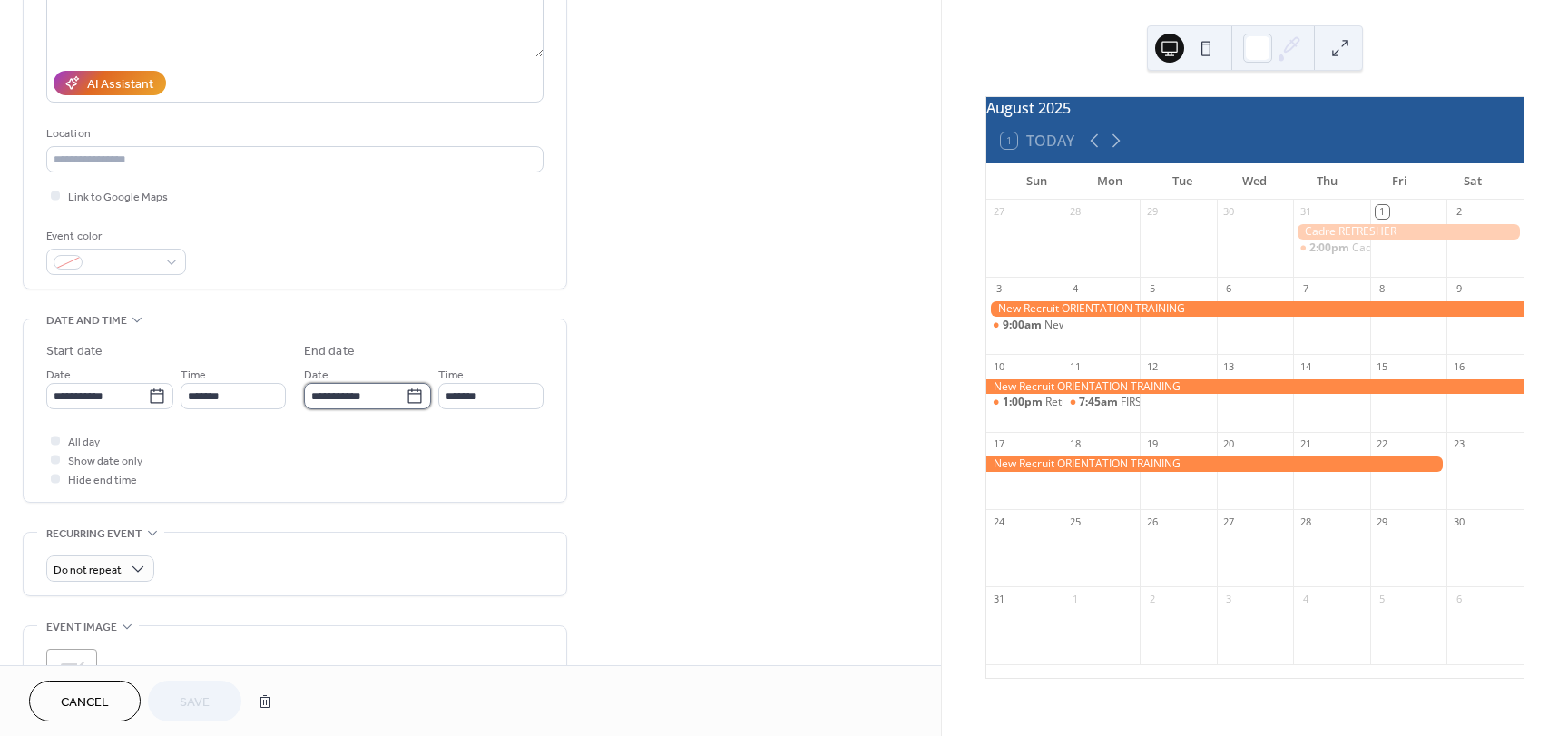 click on "**********" at bounding box center (355, 396) 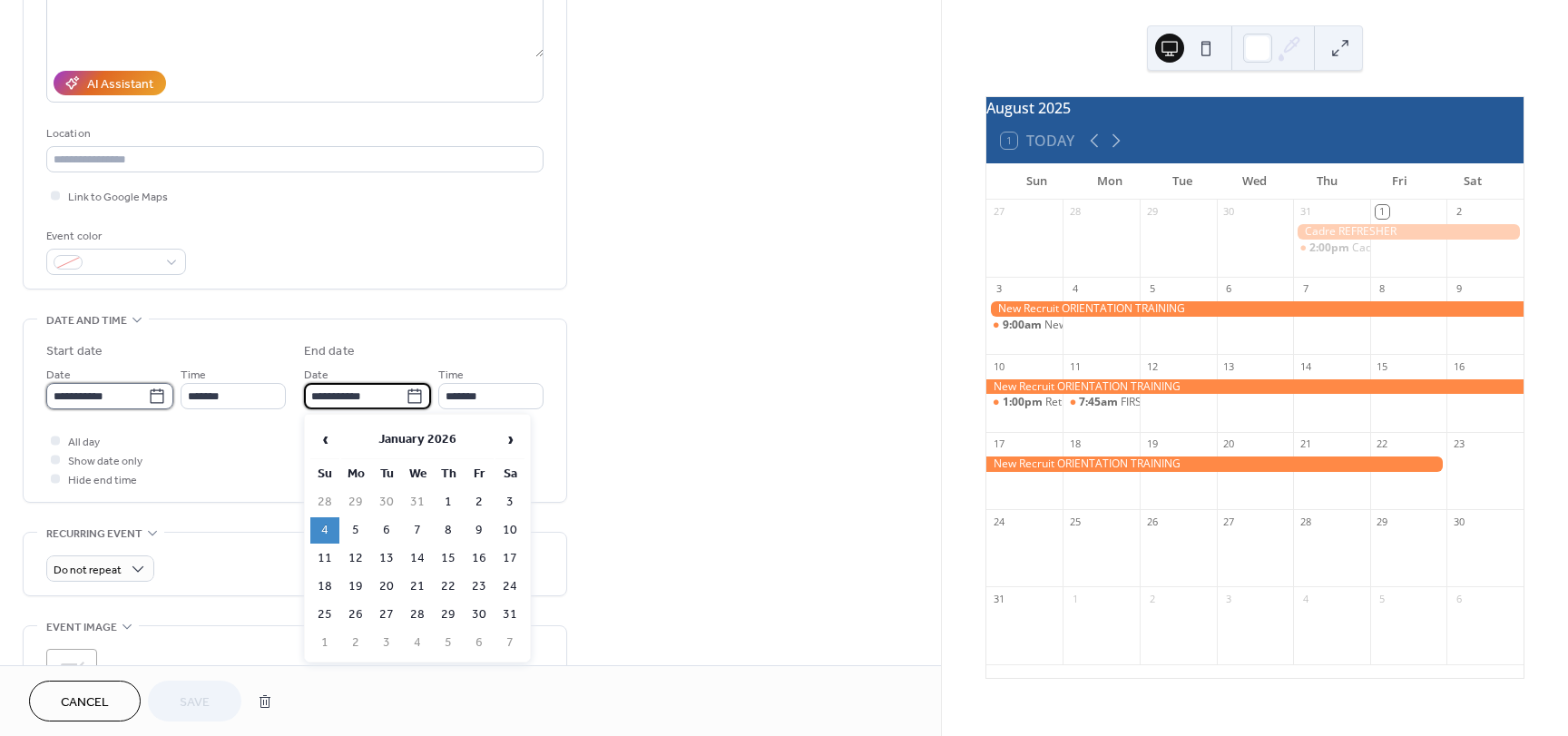 click on "**********" at bounding box center (97, 396) 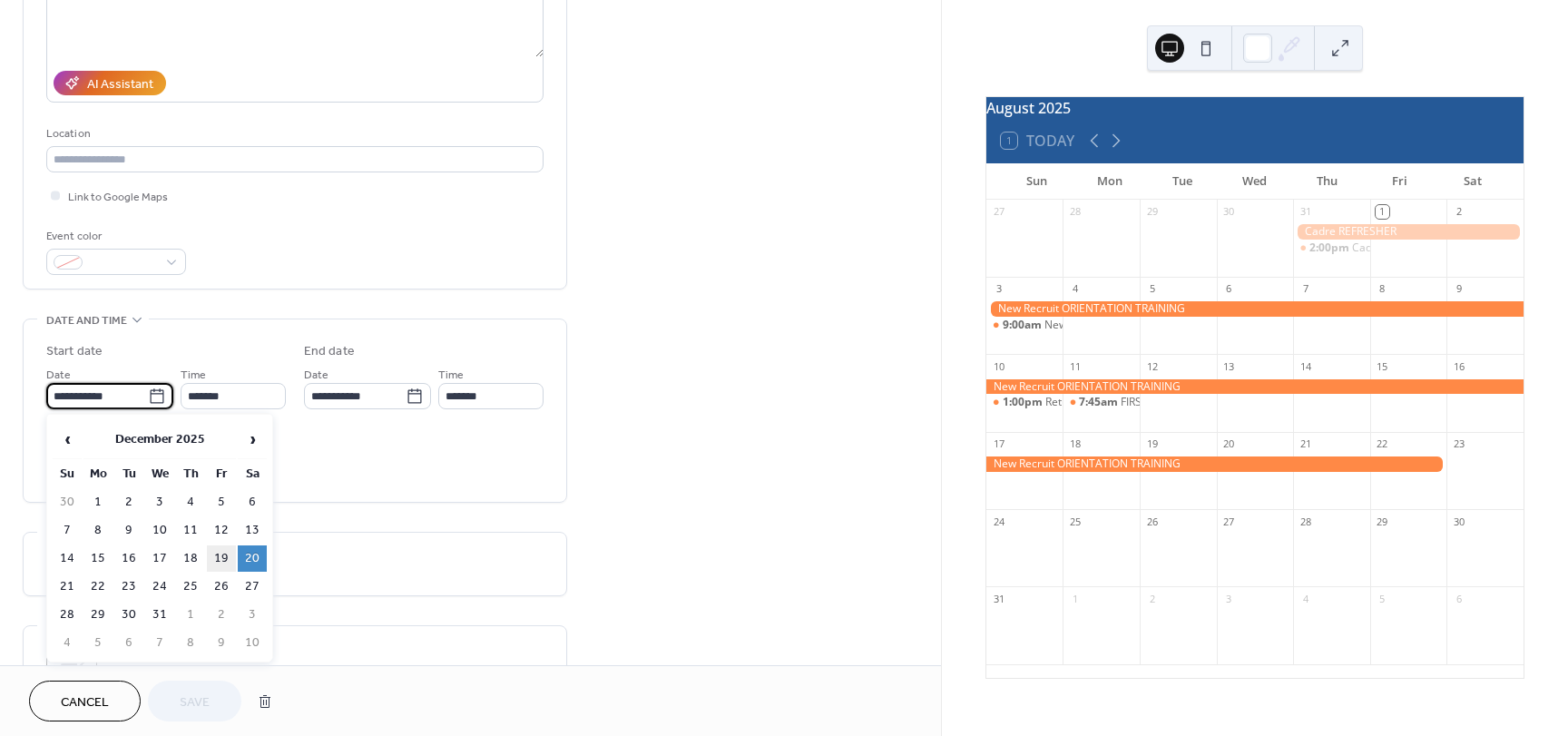 click on "19" at bounding box center [221, 558] 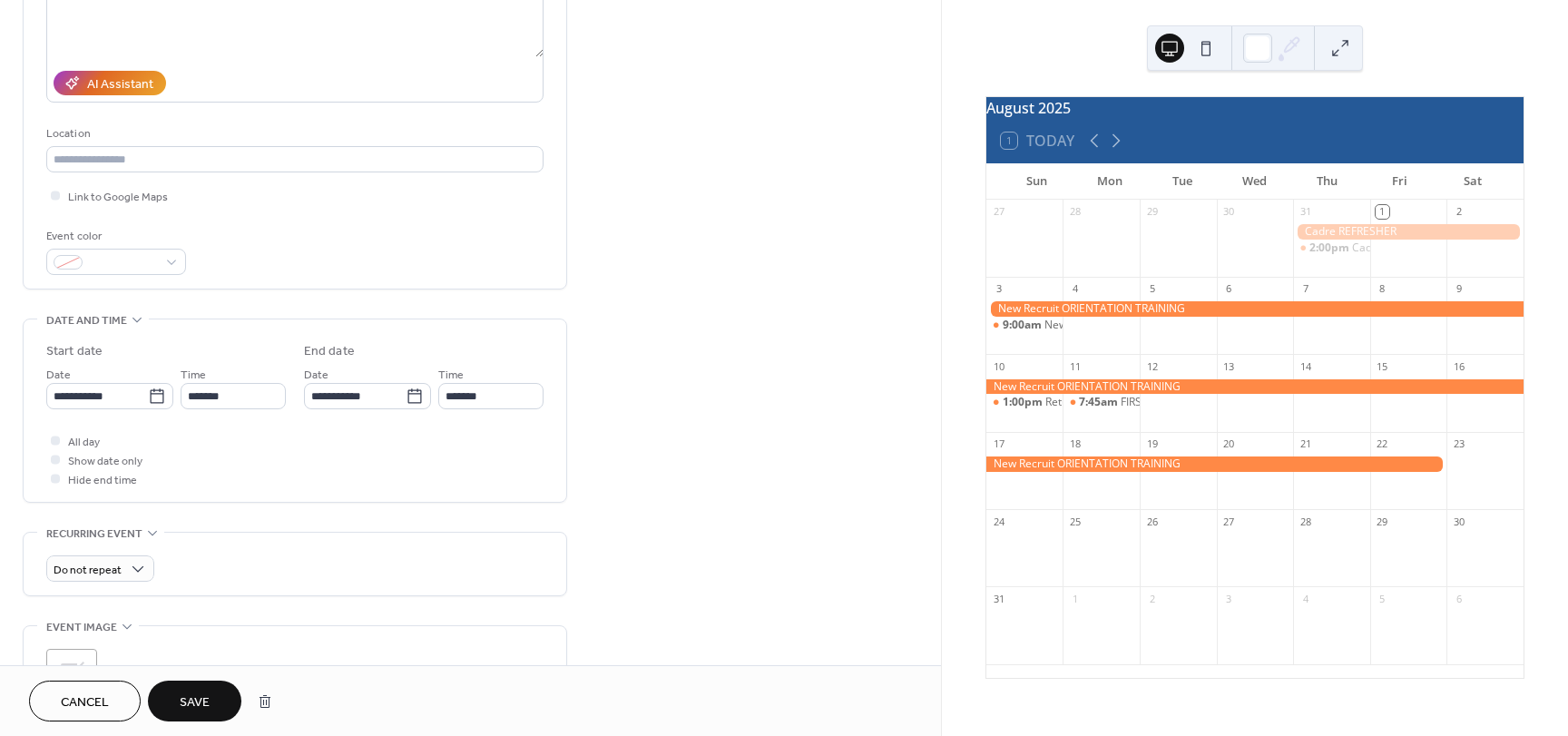 click on "Save" at bounding box center [194, 701] 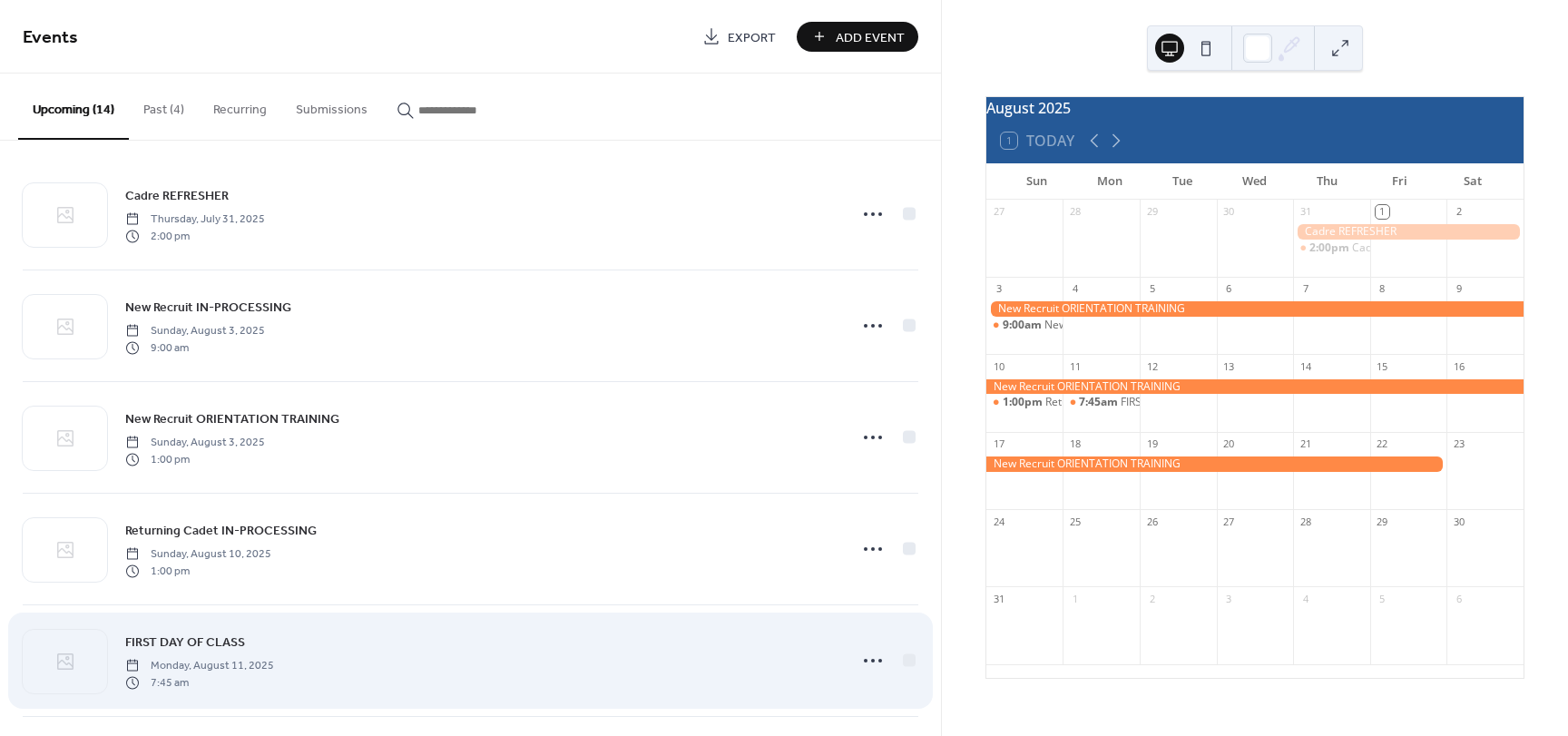 scroll, scrollTop: 0, scrollLeft: 0, axis: both 